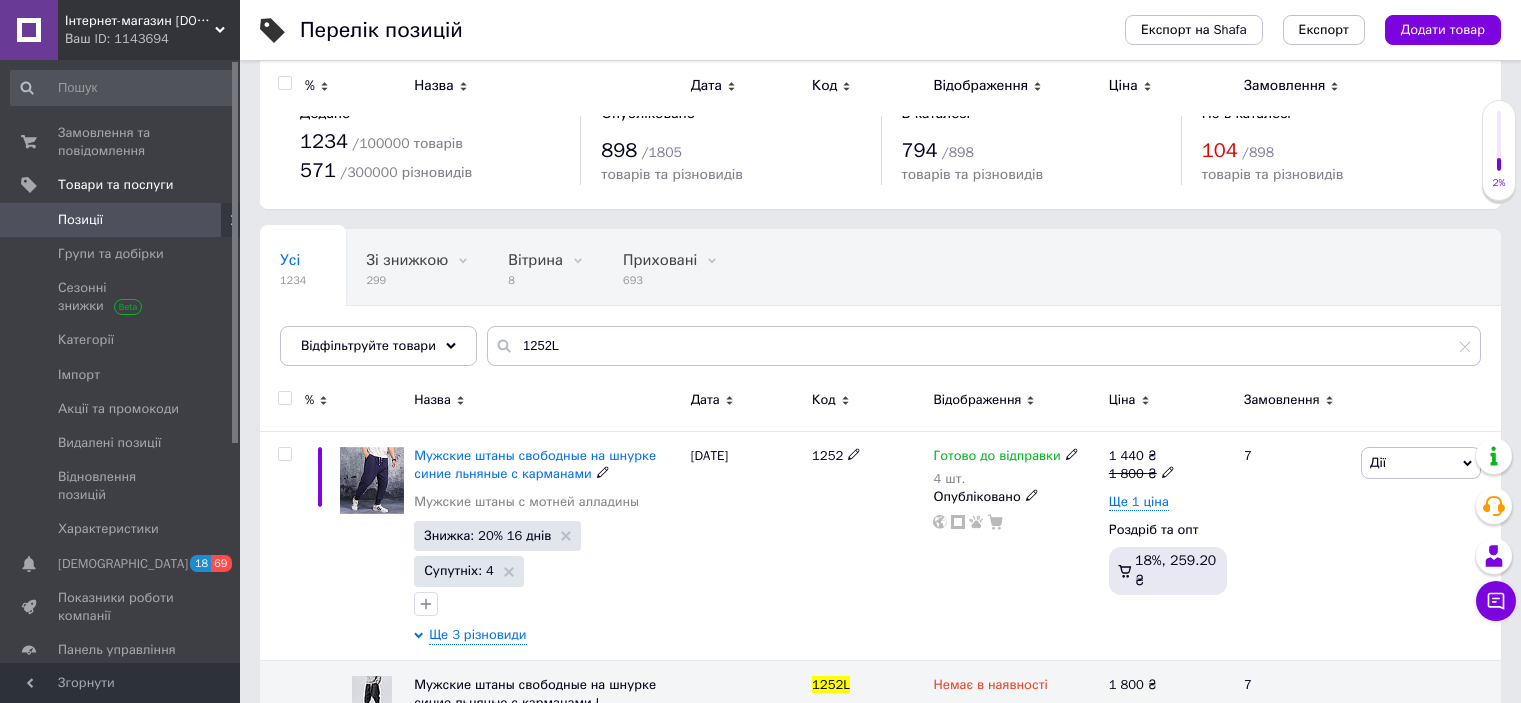 scroll, scrollTop: 316, scrollLeft: 0, axis: vertical 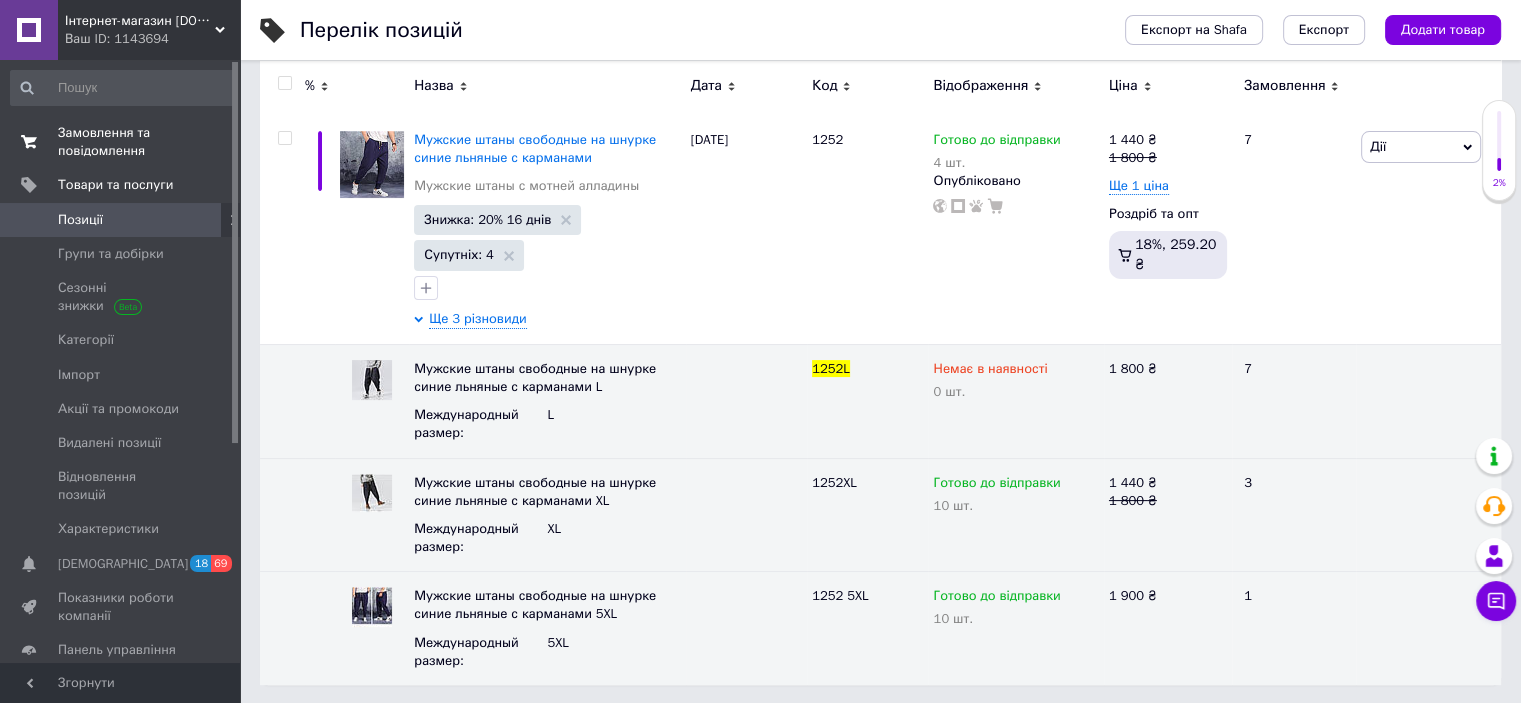 click on "Замовлення та повідомлення" at bounding box center (121, 142) 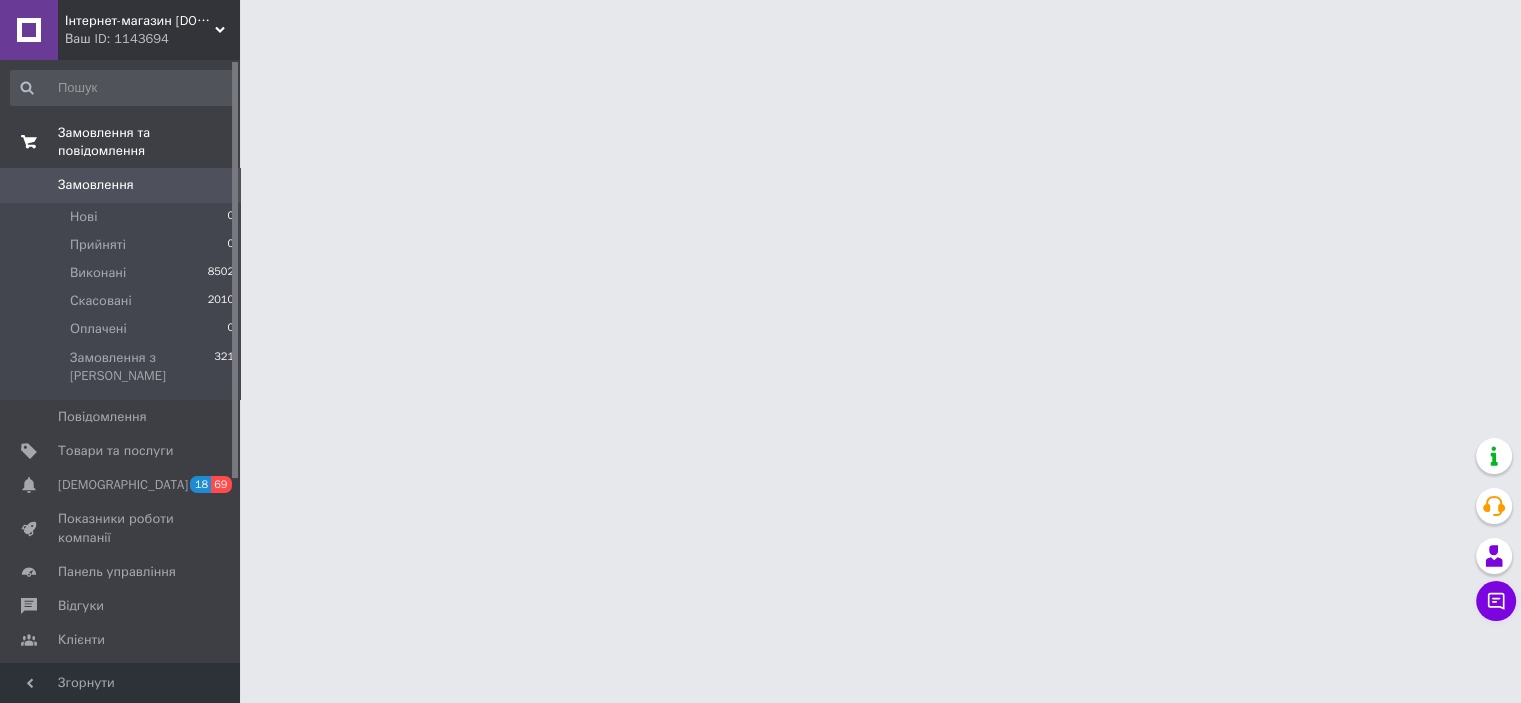 scroll, scrollTop: 0, scrollLeft: 0, axis: both 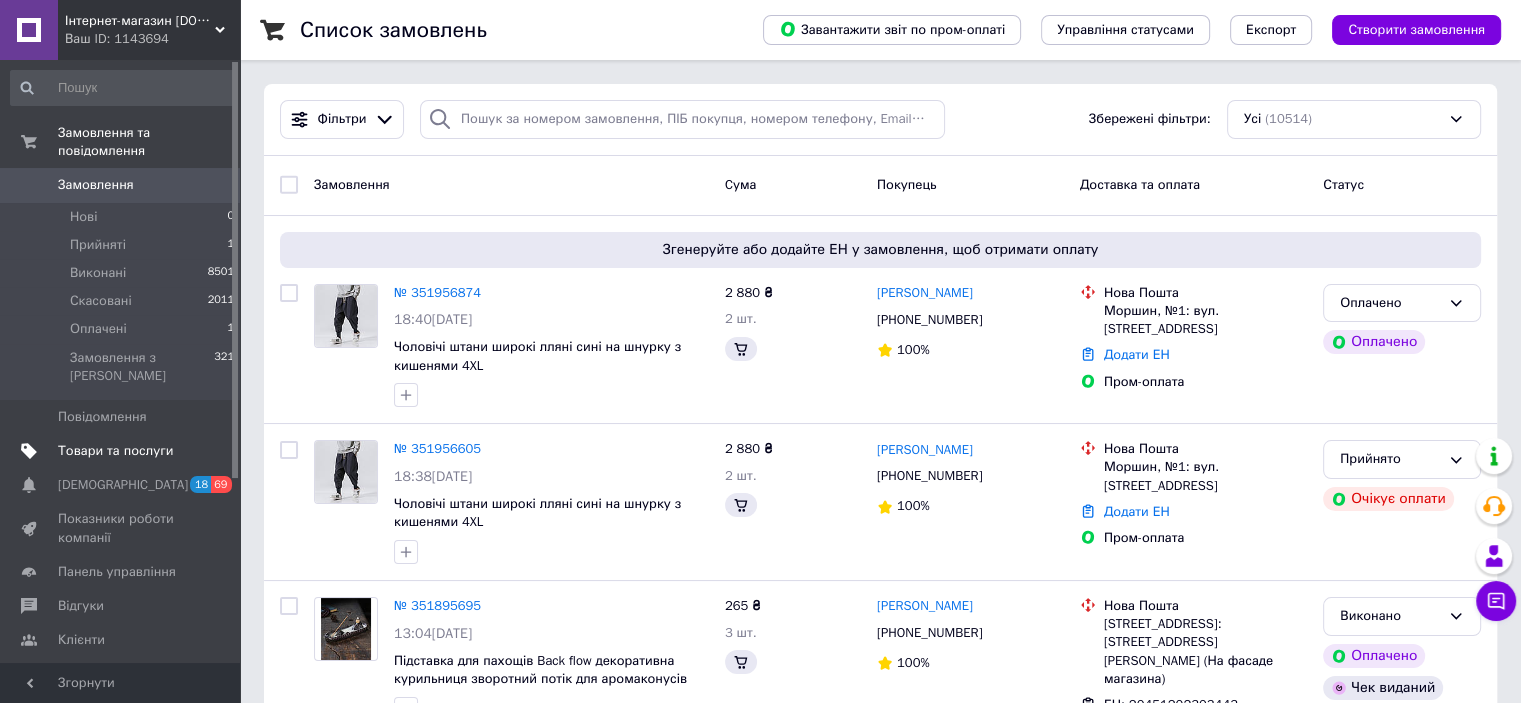 click on "Товари та послуги" at bounding box center (123, 451) 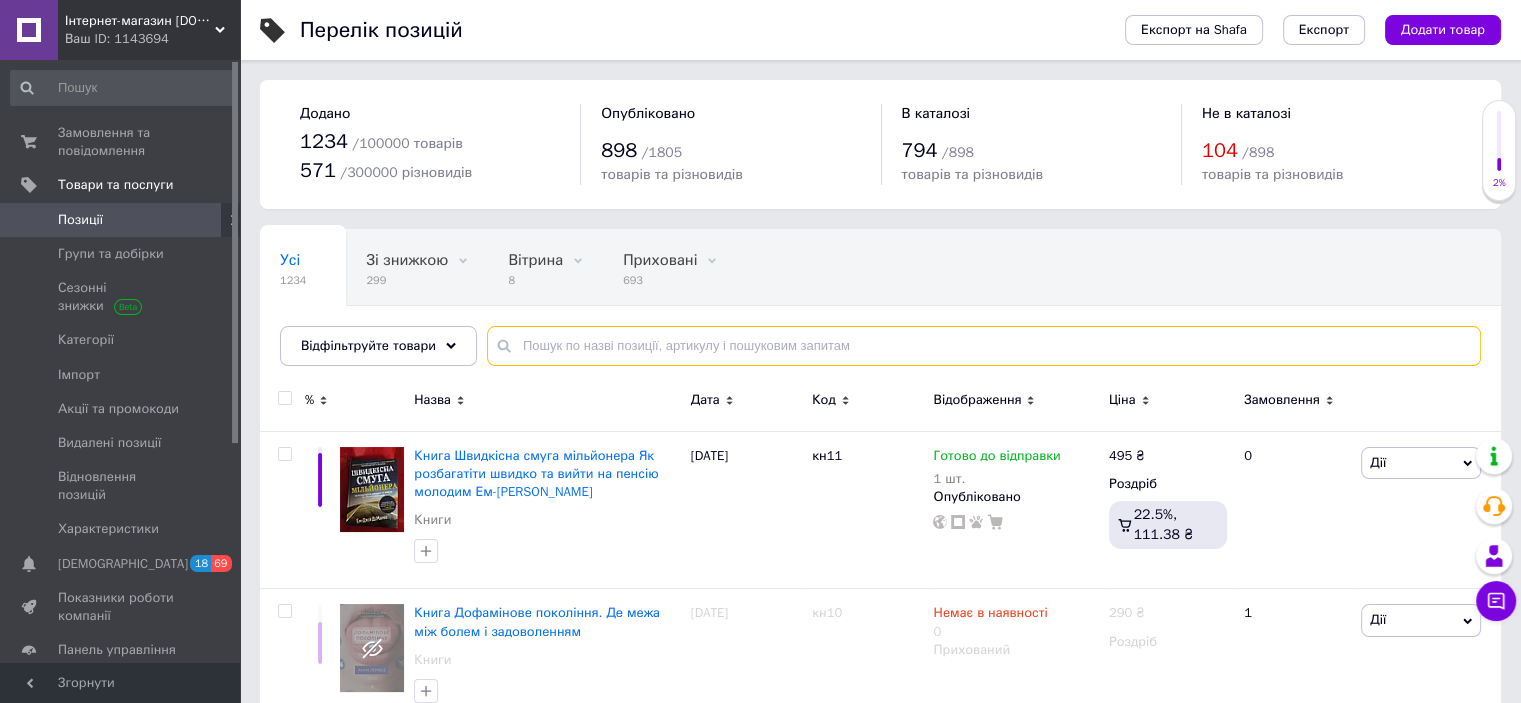 click at bounding box center (984, 346) 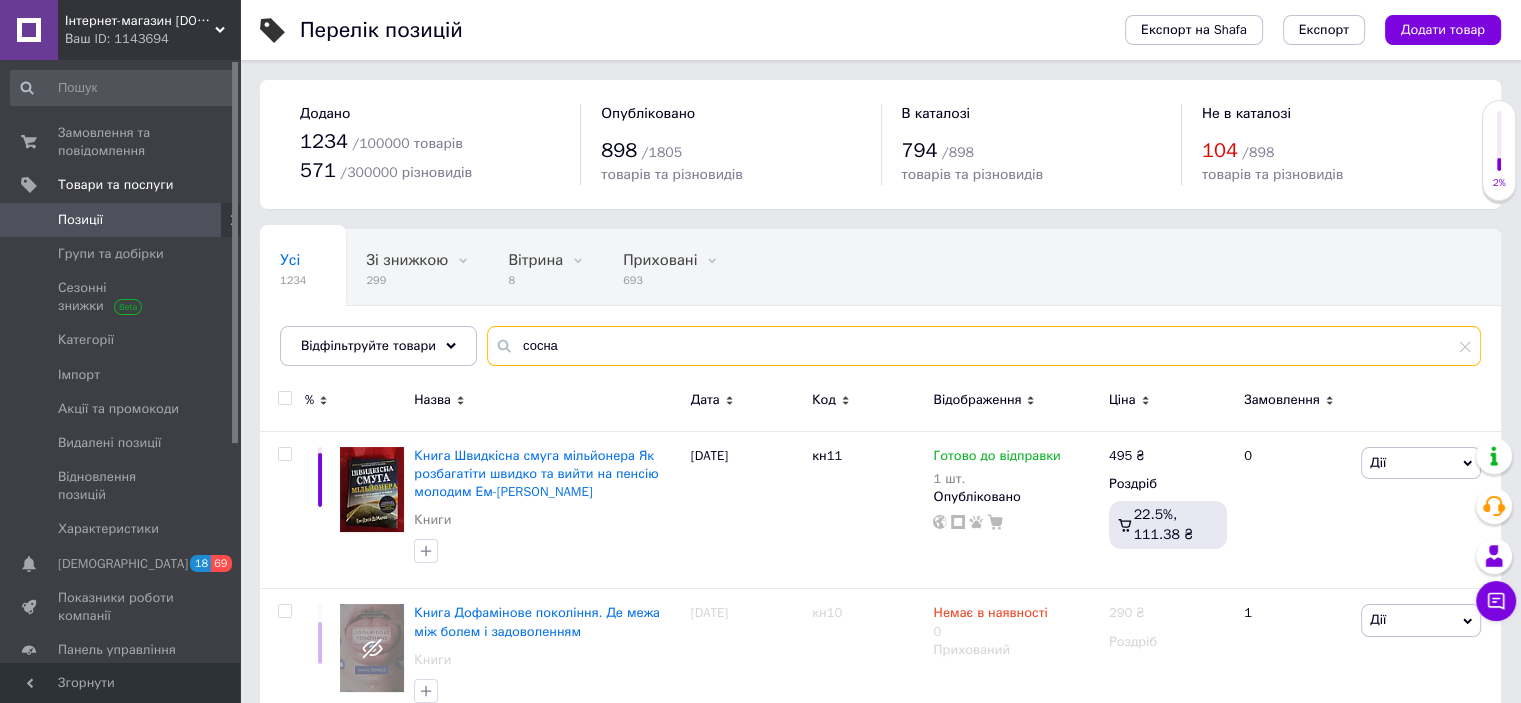 type on "сосна" 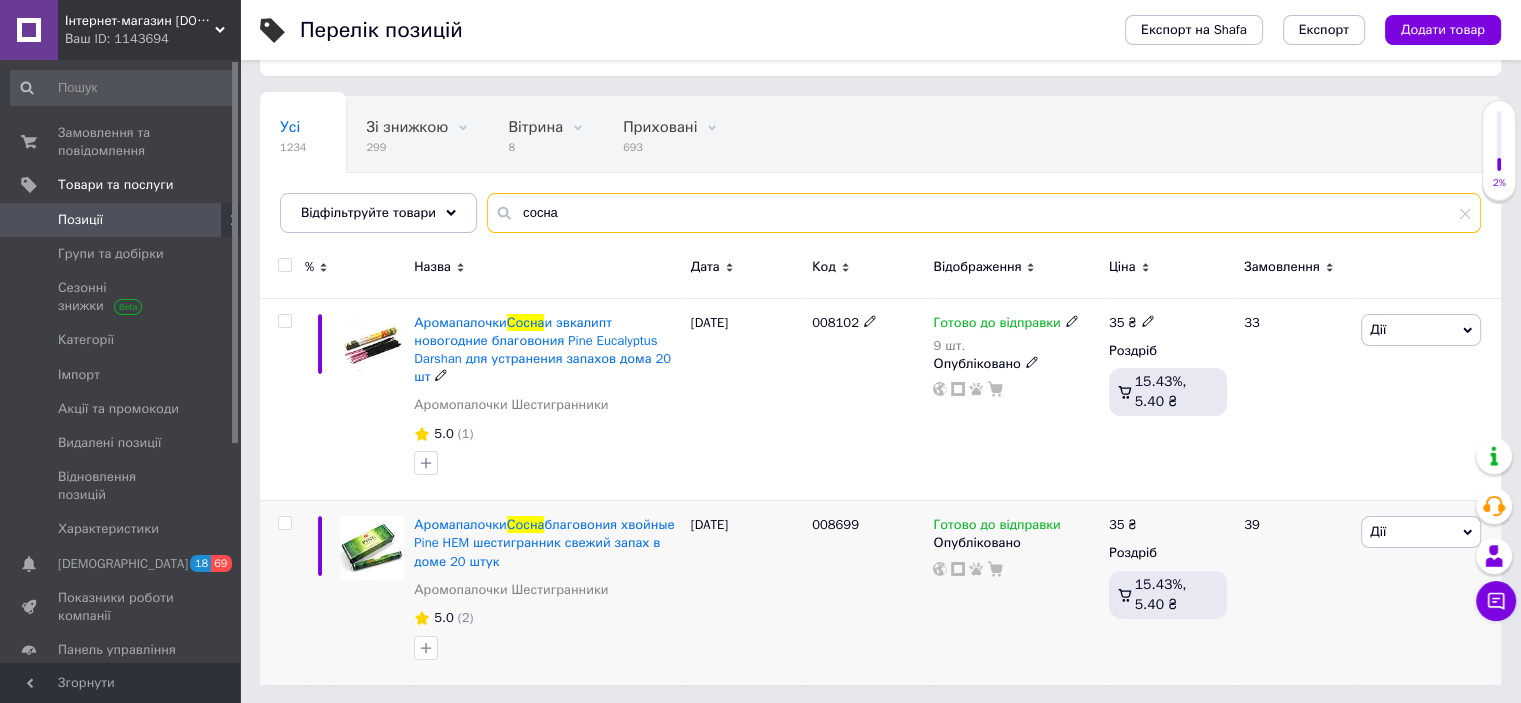 scroll, scrollTop: 115, scrollLeft: 0, axis: vertical 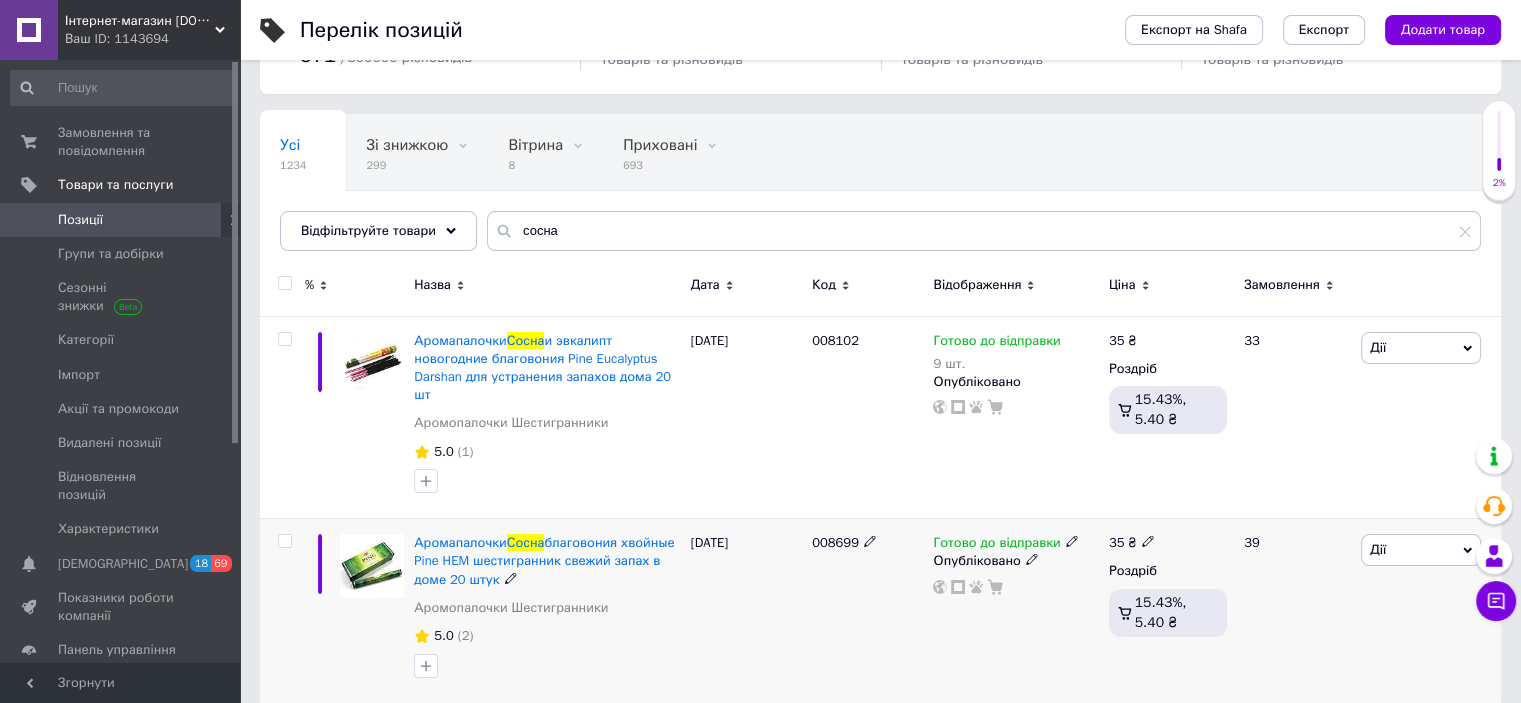 click on "Готово до відправки" at bounding box center (996, 545) 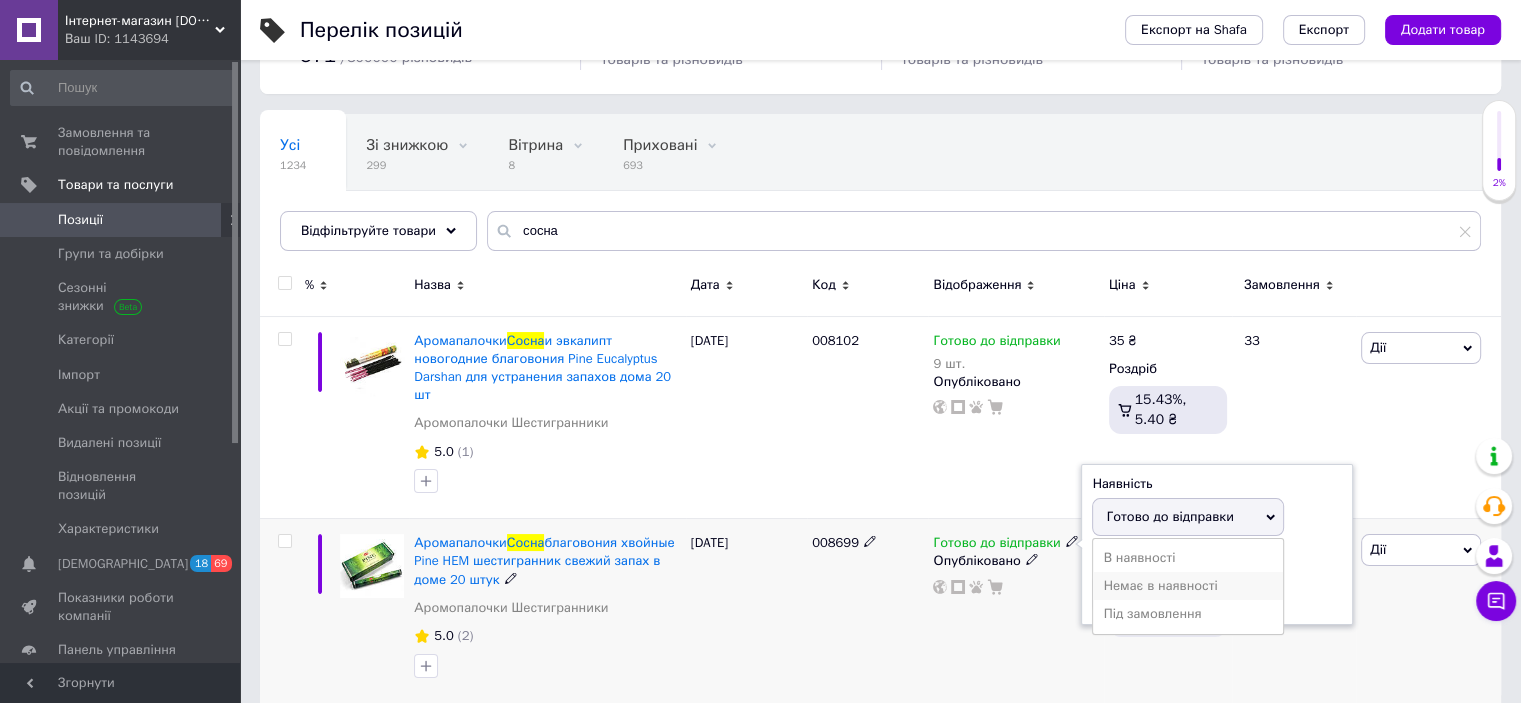 click on "Немає в наявності" at bounding box center [1188, 586] 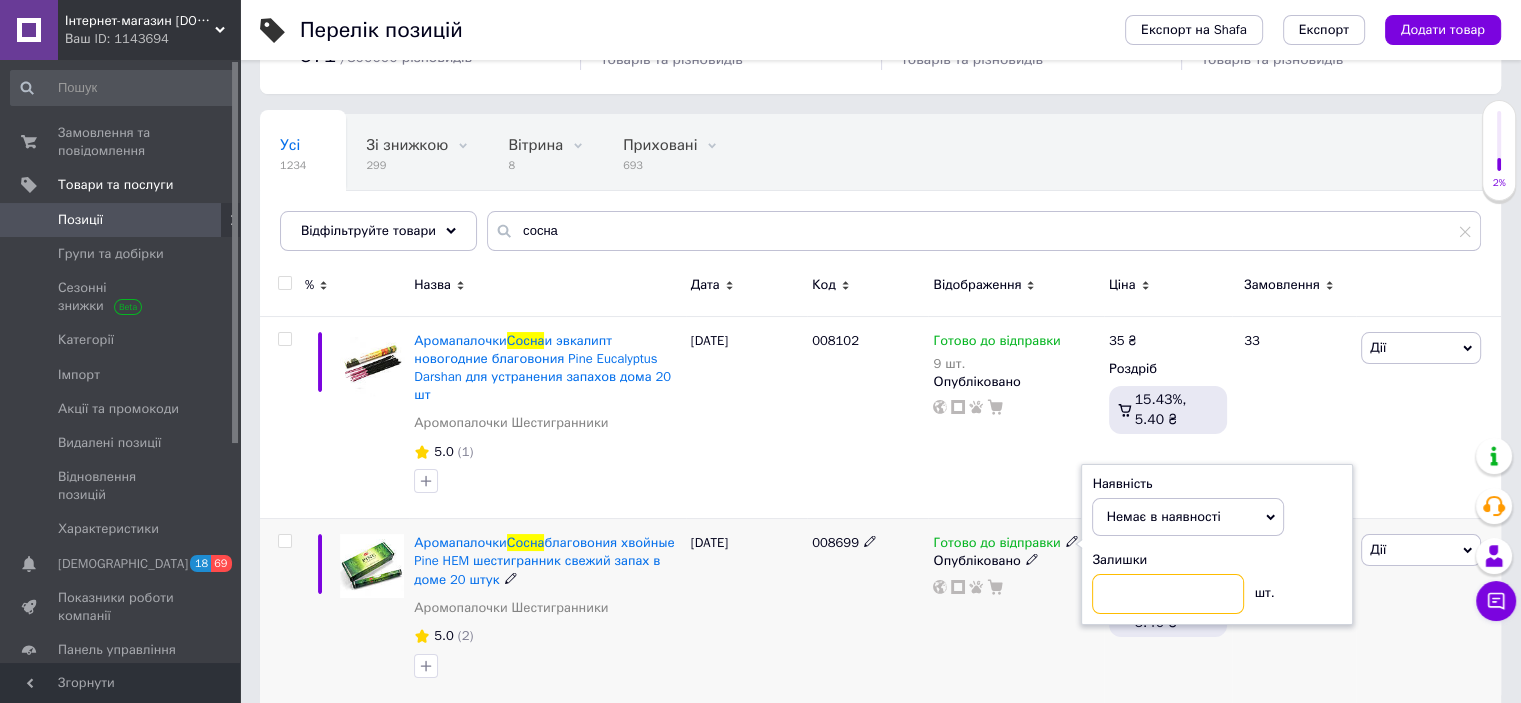 click at bounding box center (1168, 594) 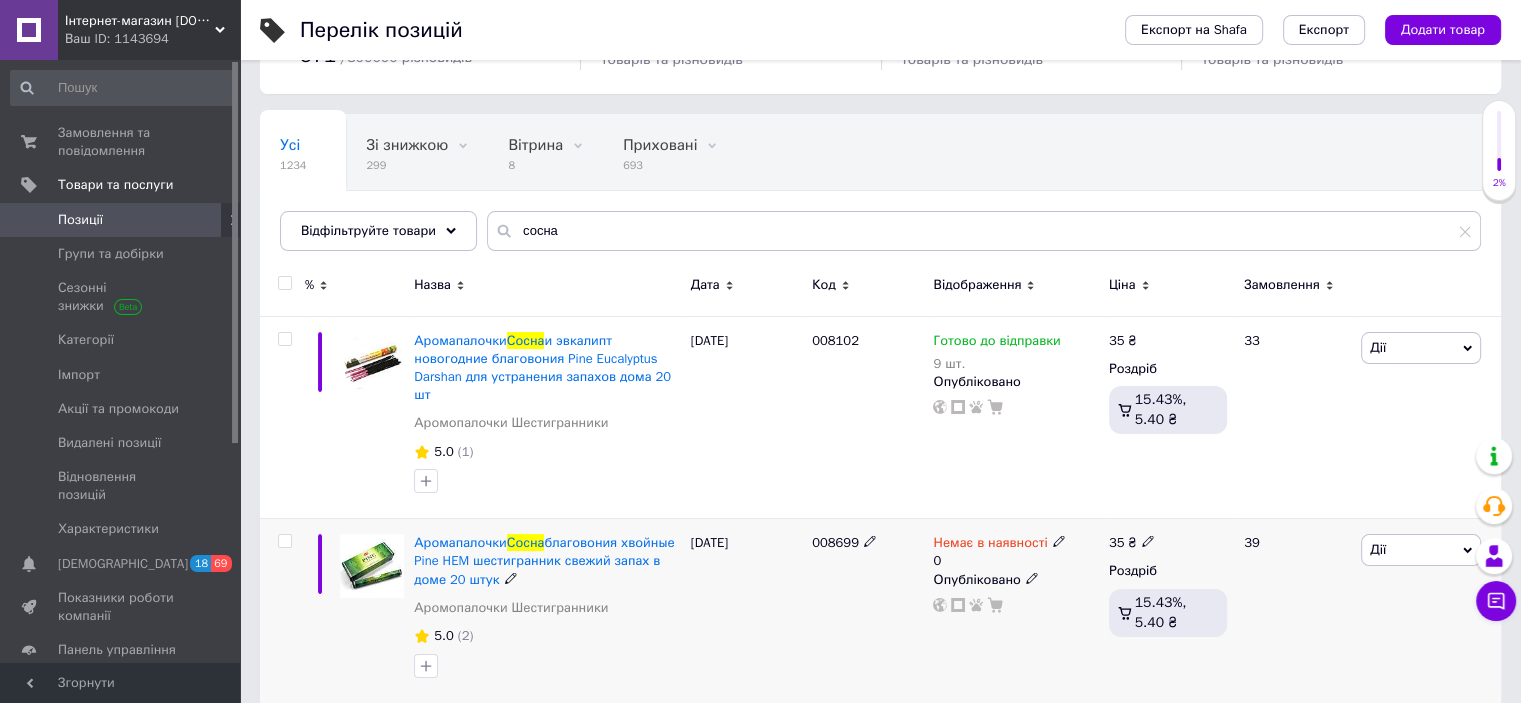 click on "008699" at bounding box center [835, 542] 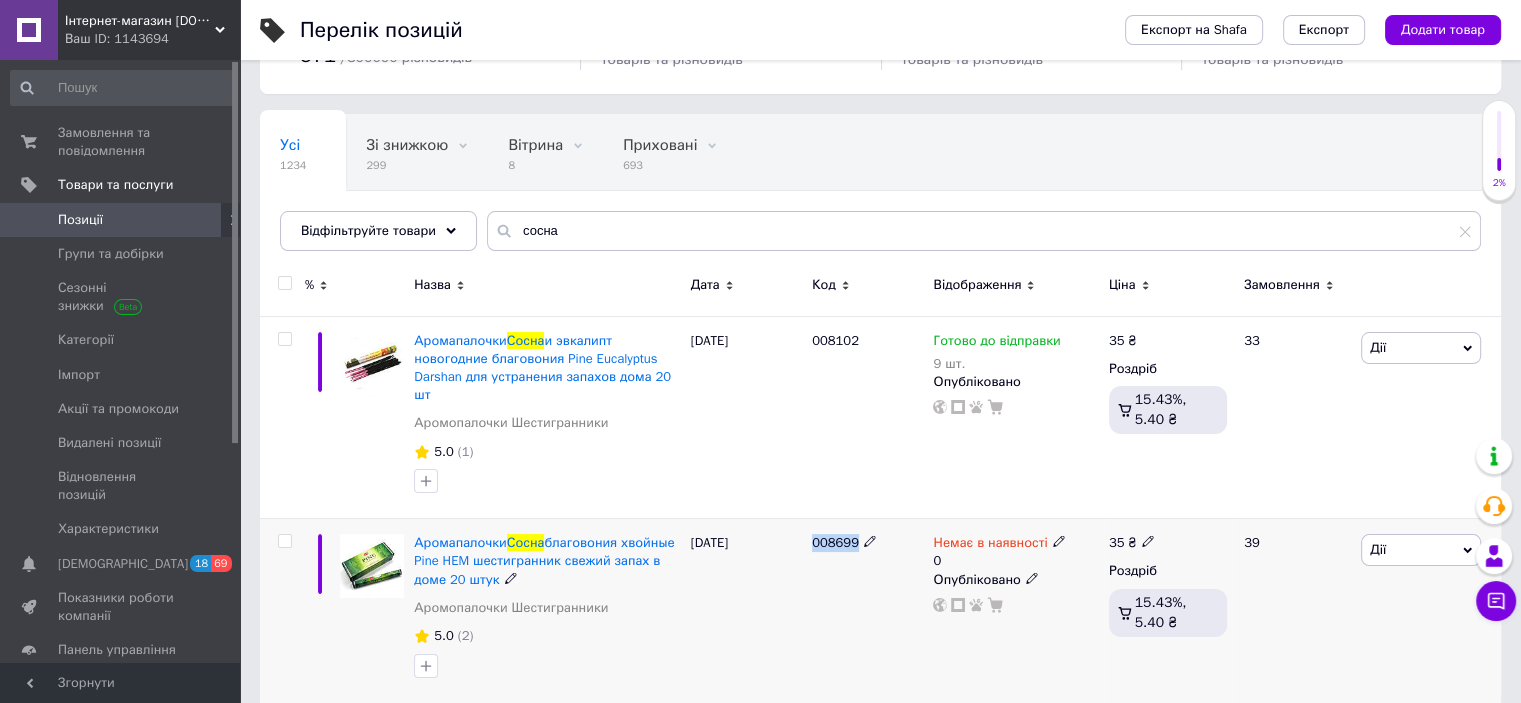 click on "008699" at bounding box center [835, 542] 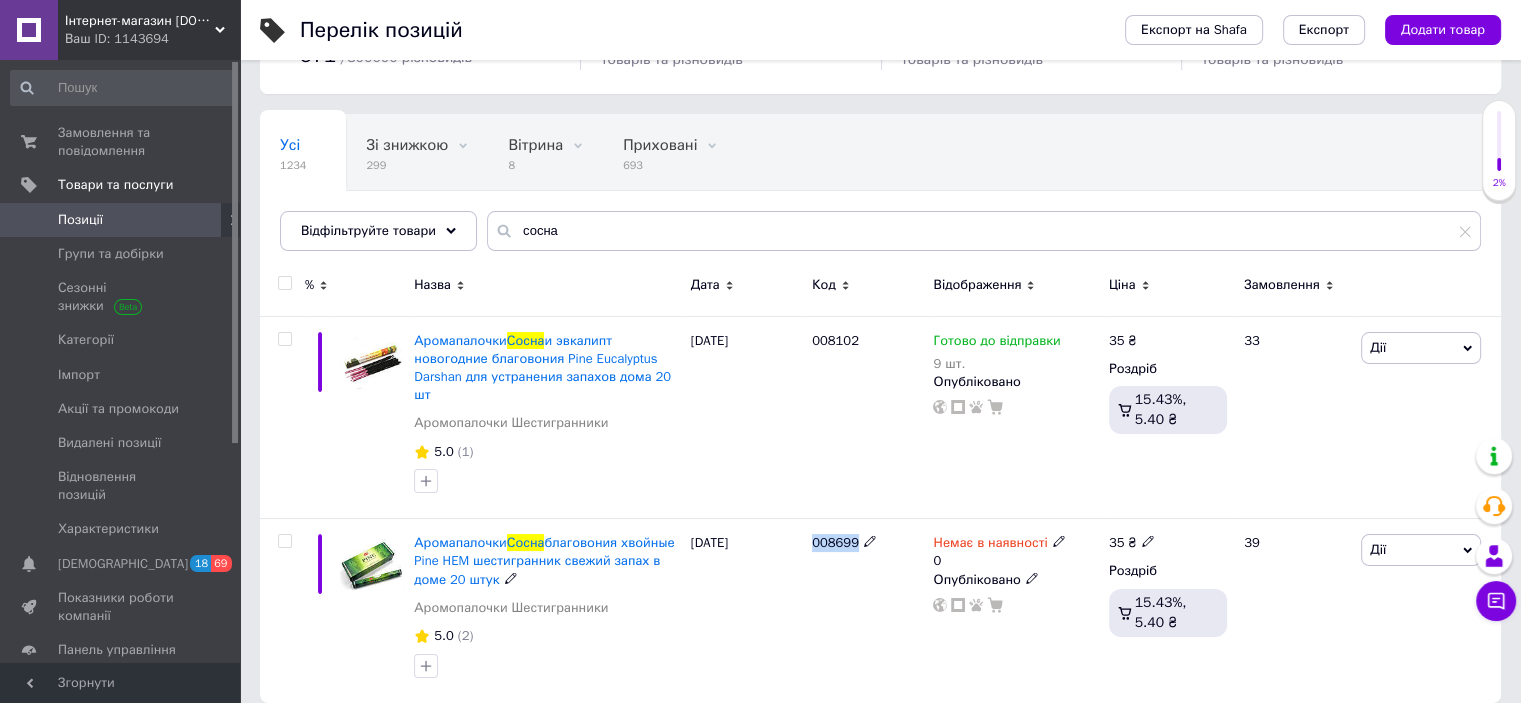 copy on "008699" 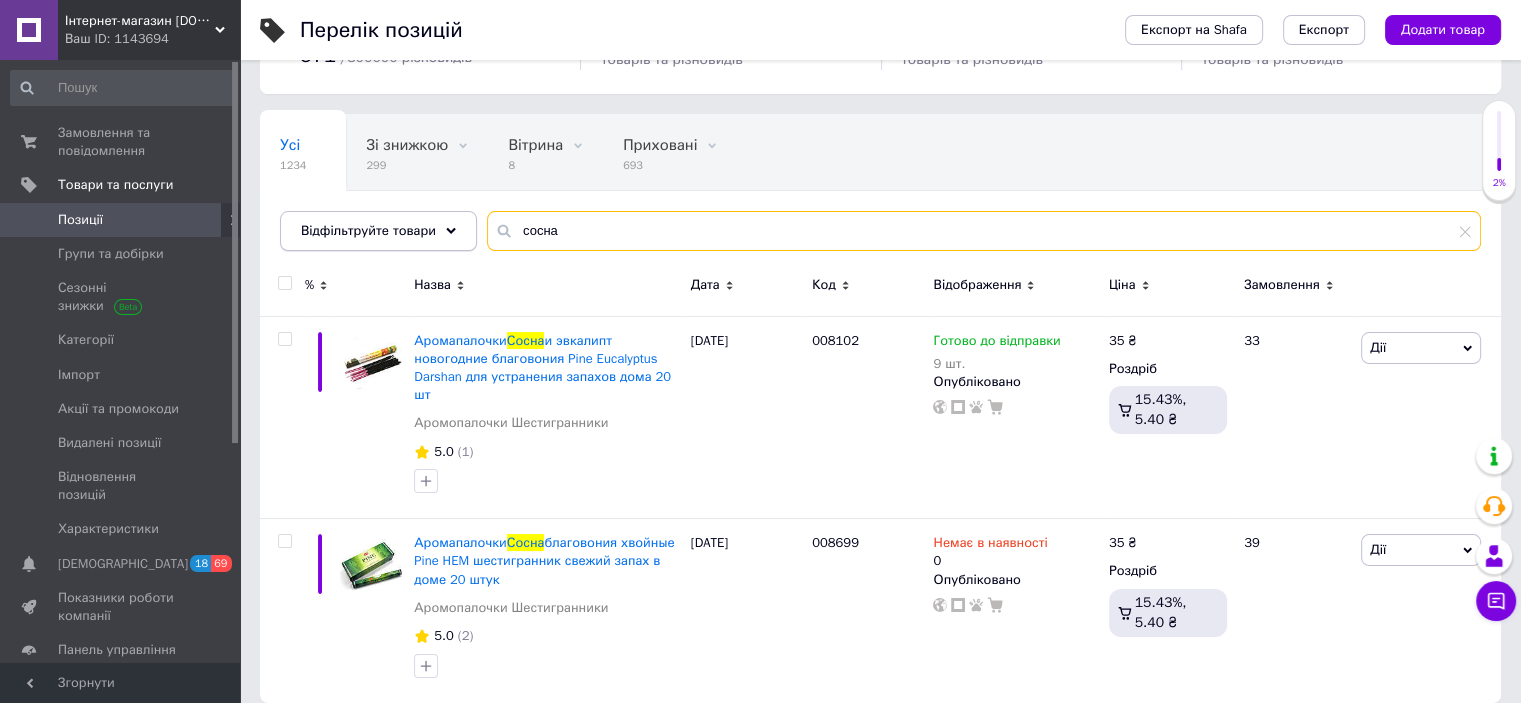 drag, startPoint x: 570, startPoint y: 235, endPoint x: 338, endPoint y: 223, distance: 232.31013 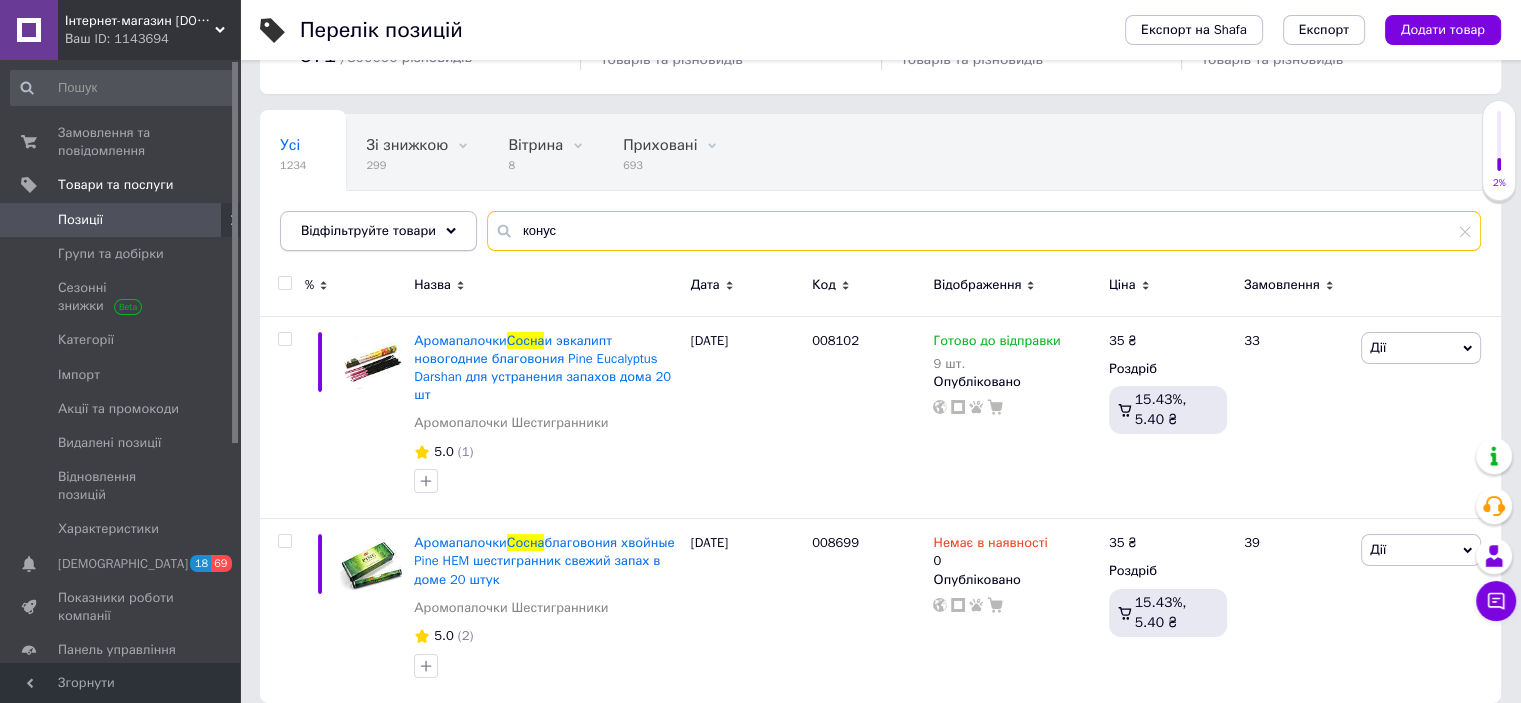 type on "конус" 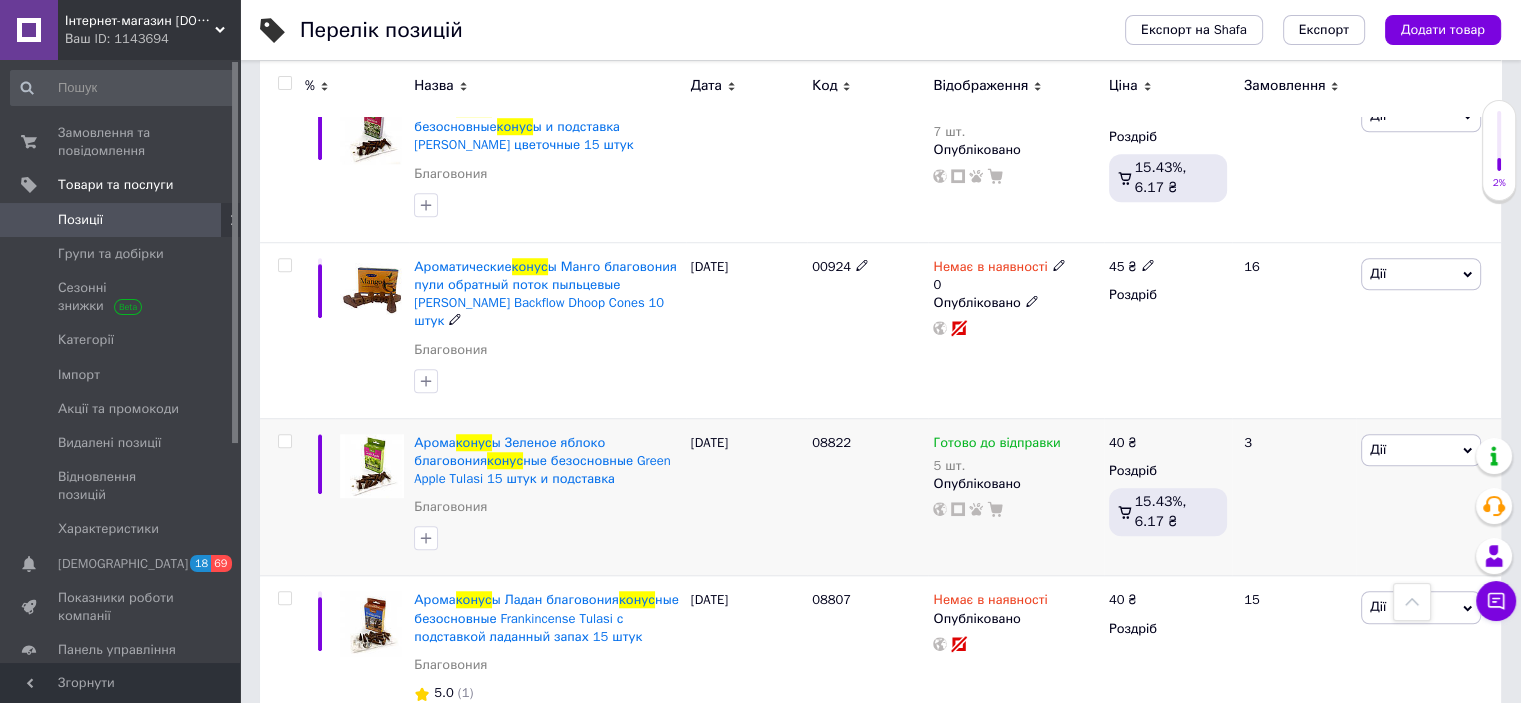 scroll, scrollTop: 1515, scrollLeft: 0, axis: vertical 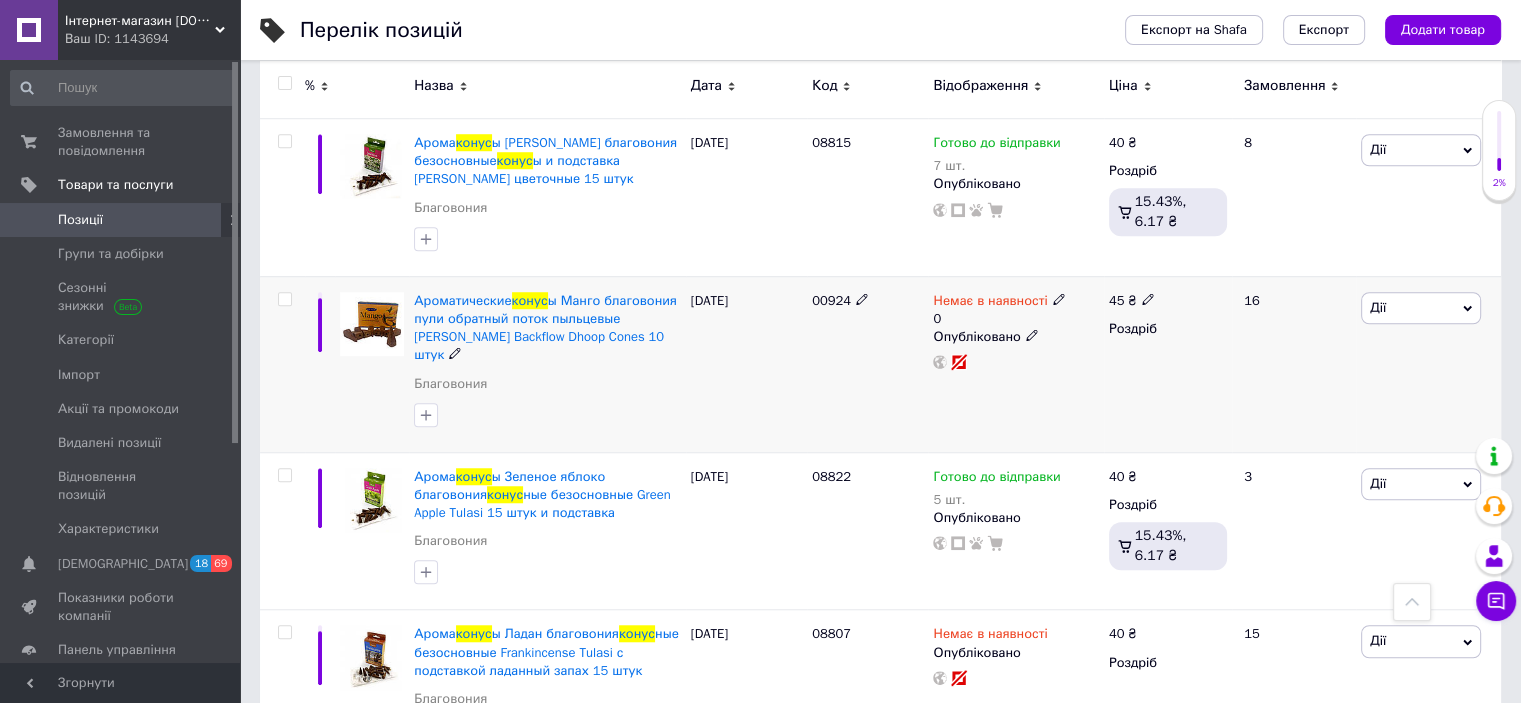 click on "00924" at bounding box center [831, 300] 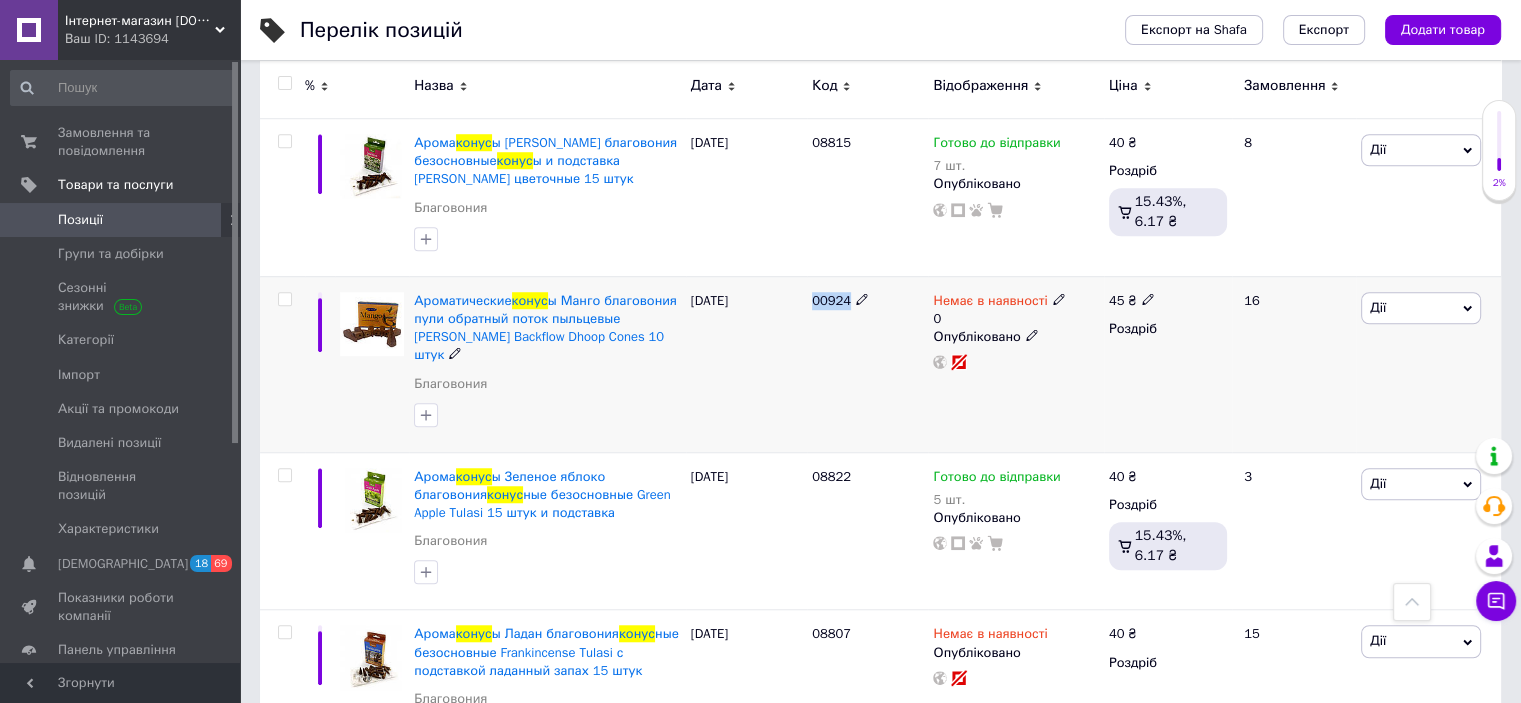 click on "00924" at bounding box center [831, 300] 